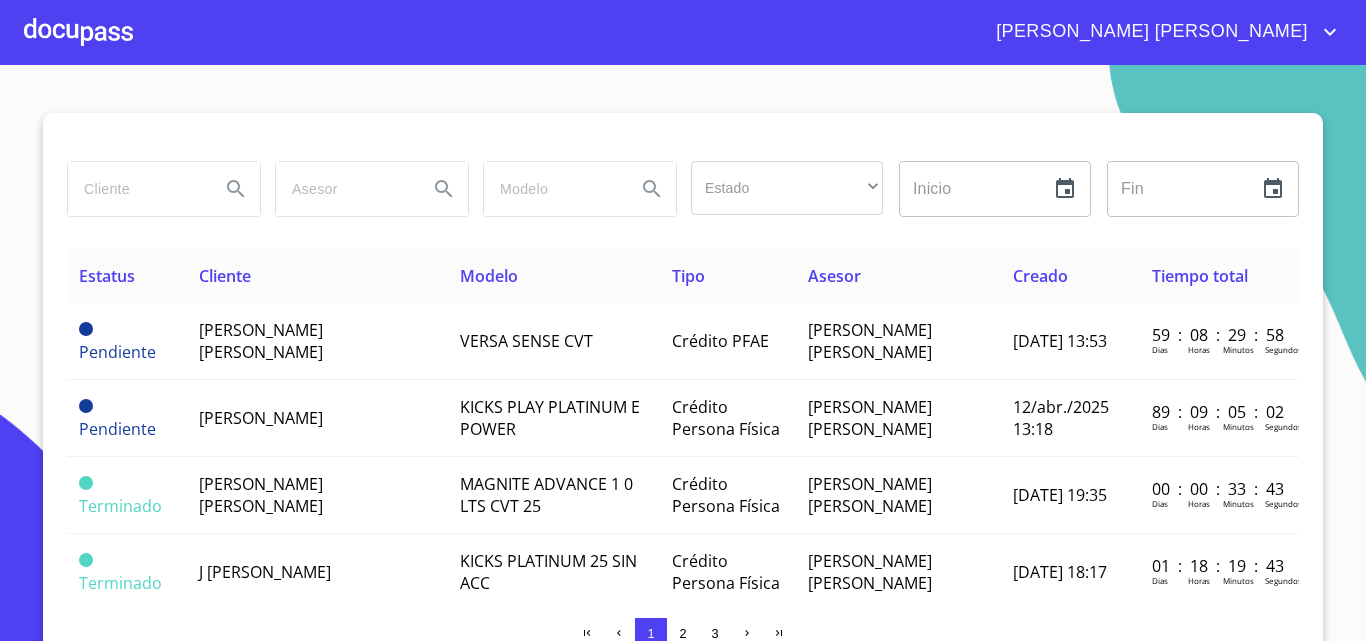 scroll, scrollTop: 0, scrollLeft: 0, axis: both 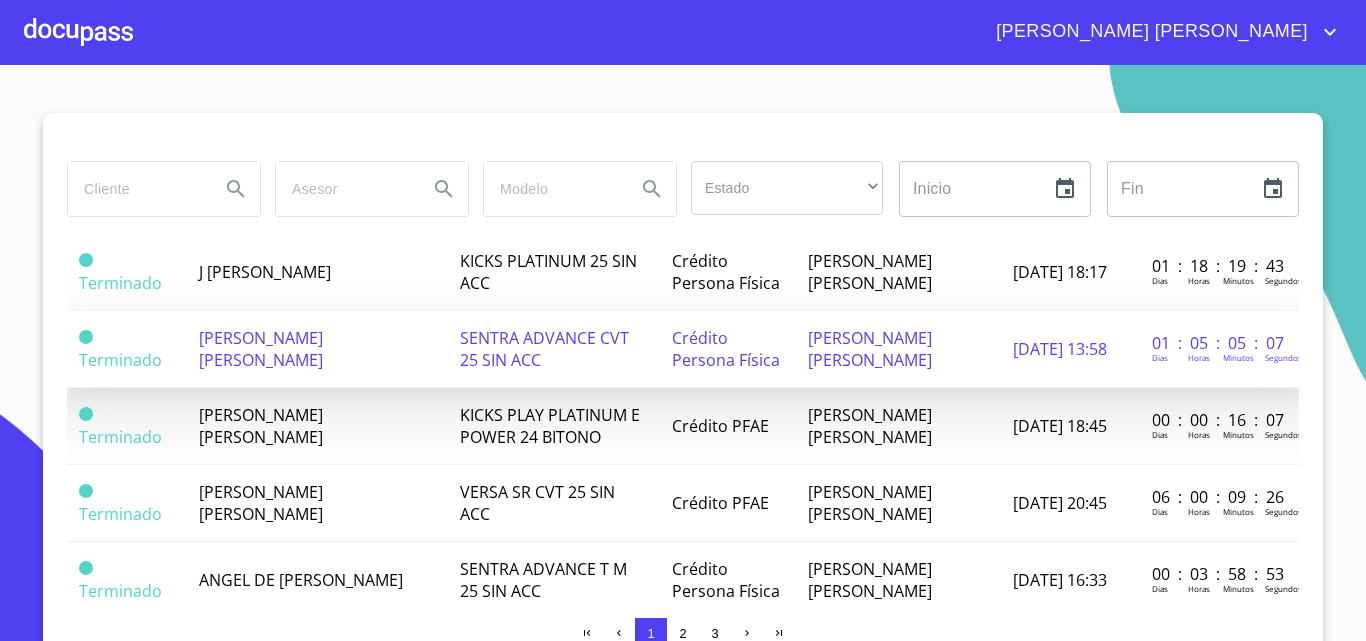 click on "[PERSON_NAME] [PERSON_NAME]" at bounding box center (317, 349) 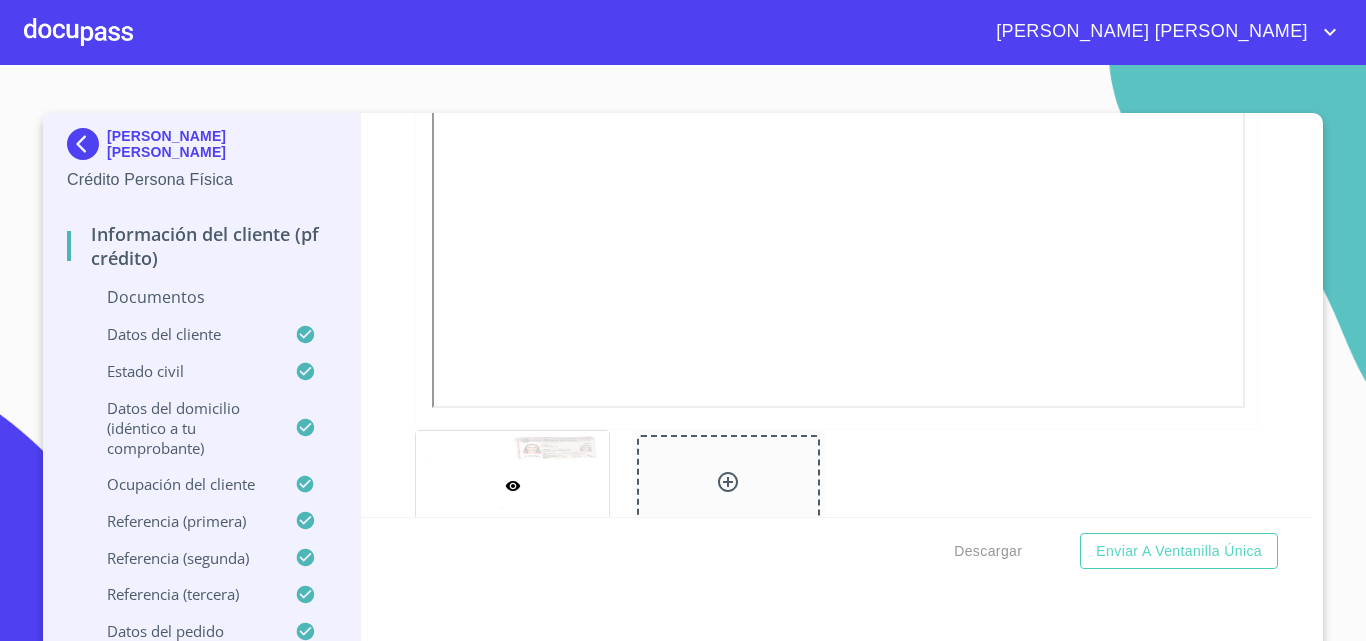 scroll, scrollTop: 1000, scrollLeft: 0, axis: vertical 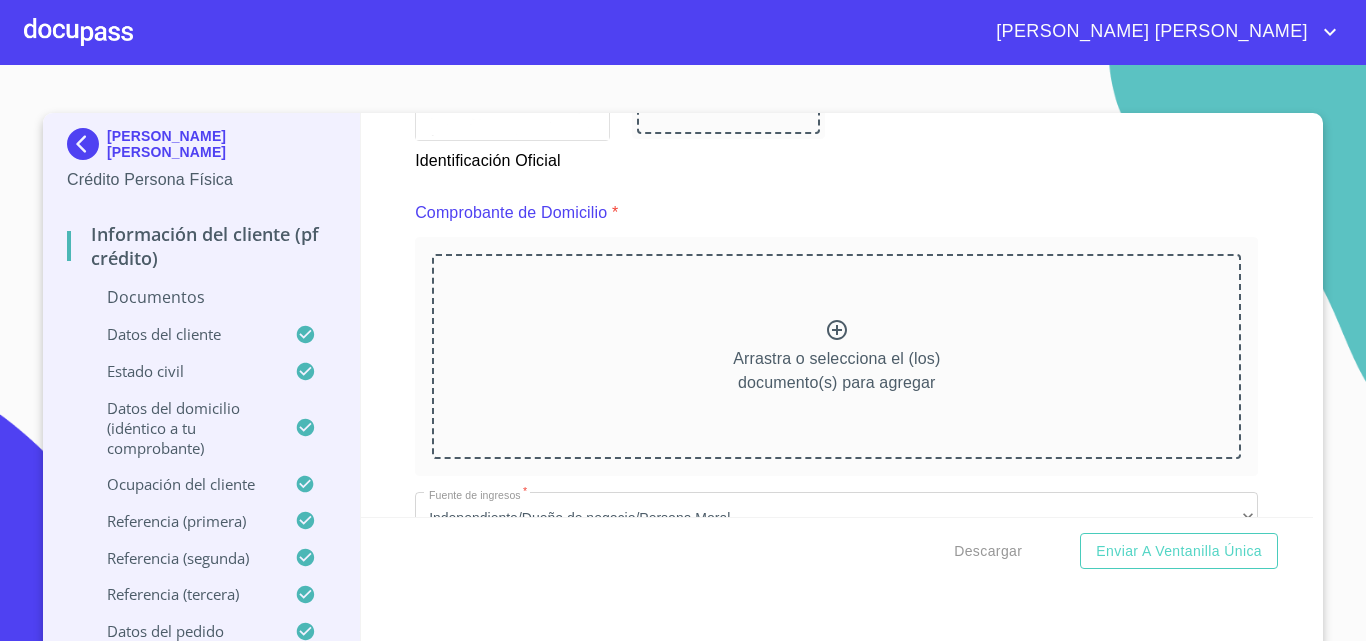 click 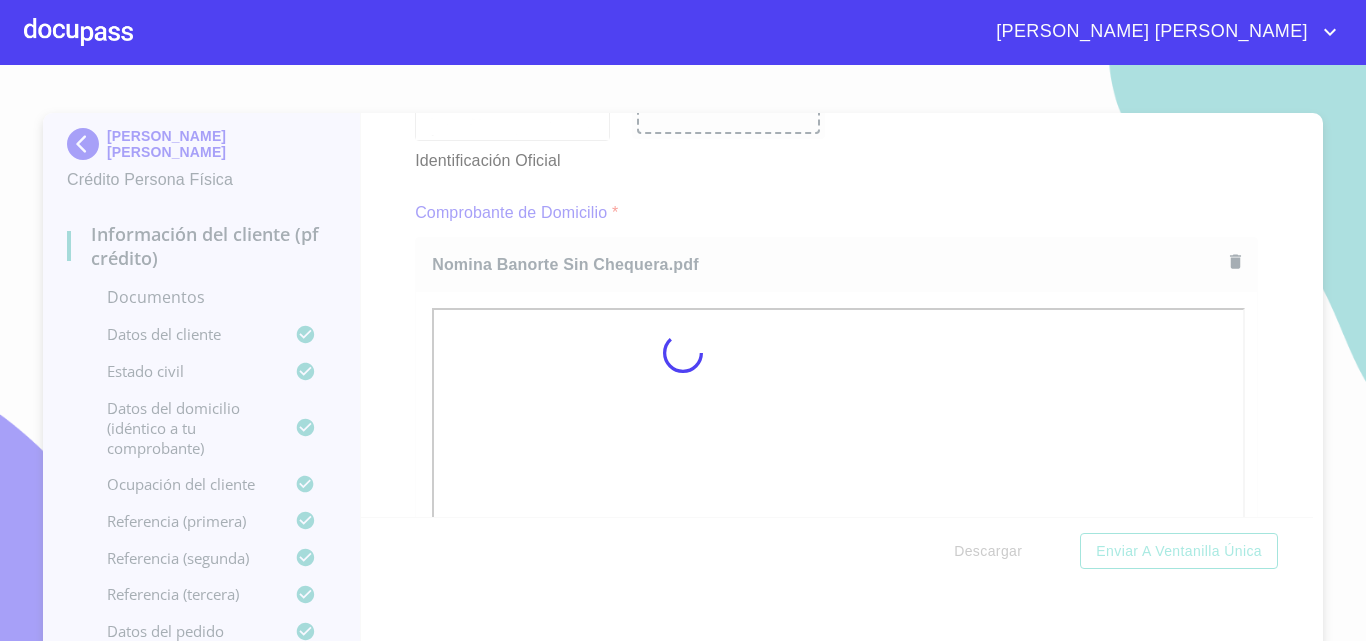 scroll, scrollTop: 17, scrollLeft: 0, axis: vertical 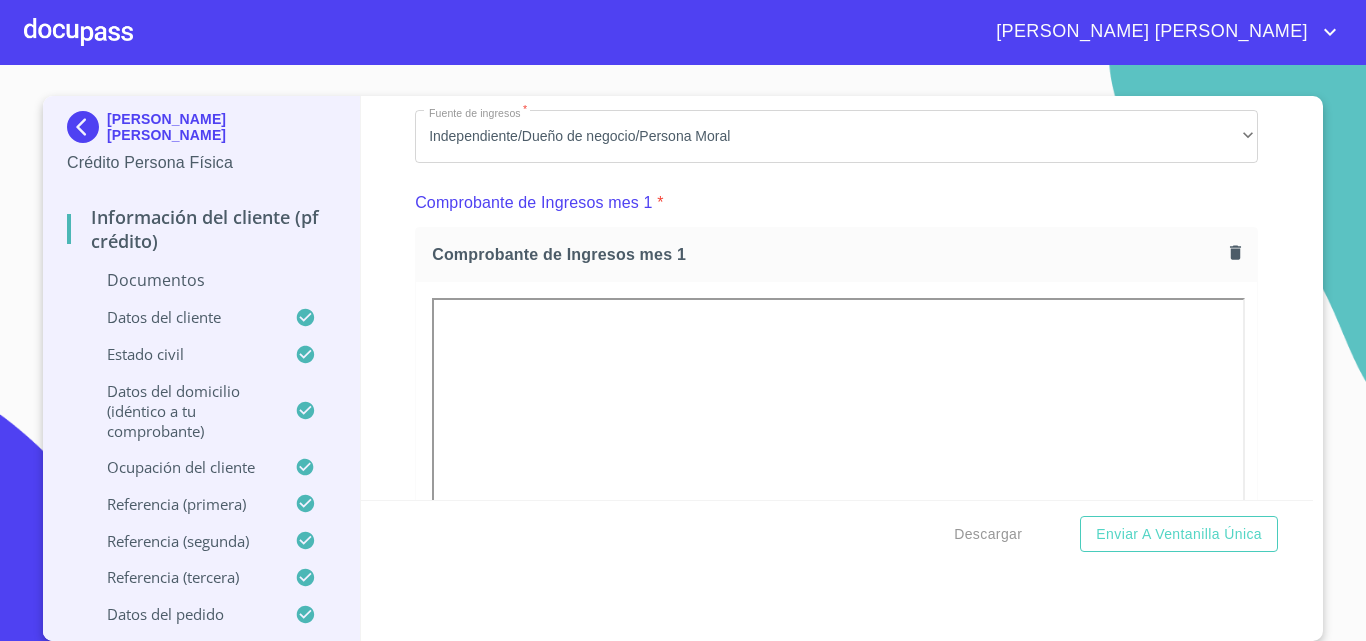 click 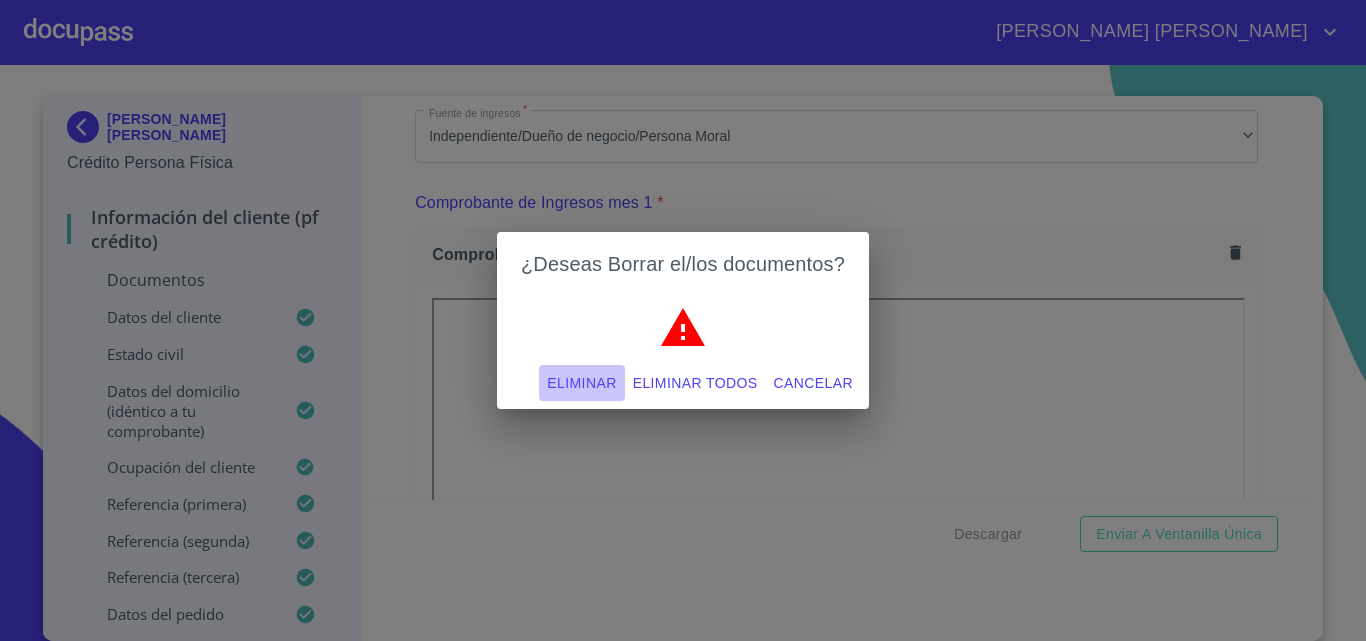 click on "Eliminar" at bounding box center (581, 383) 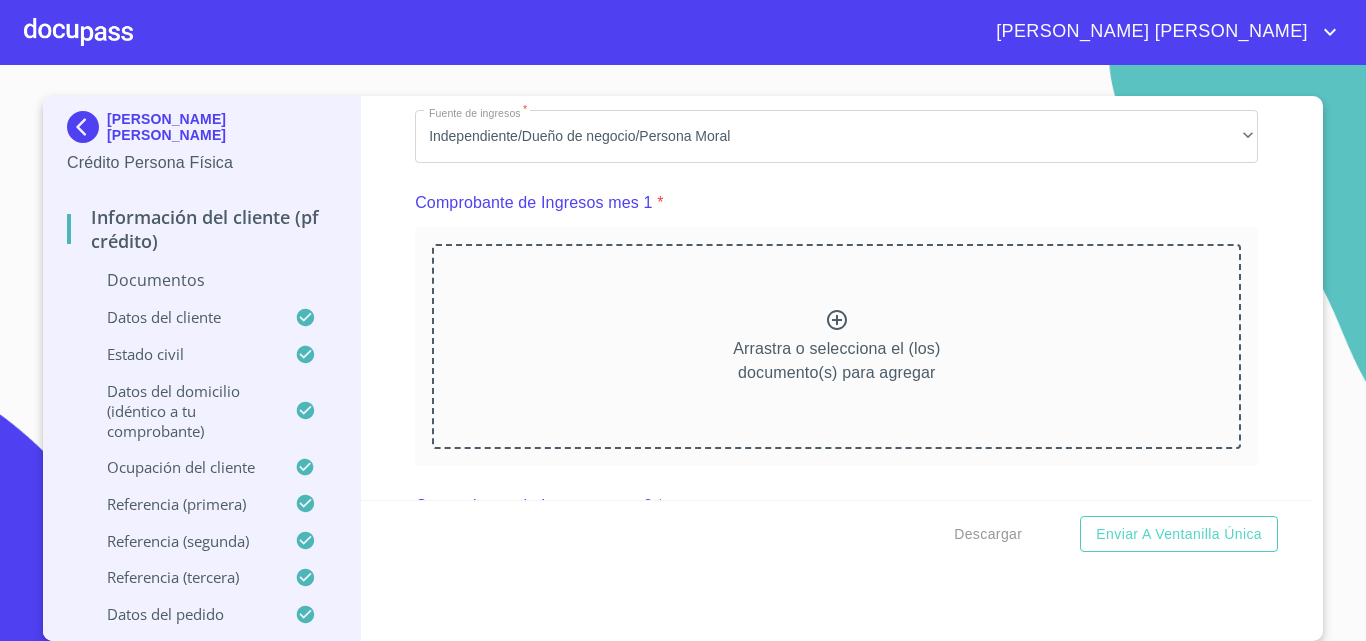 click 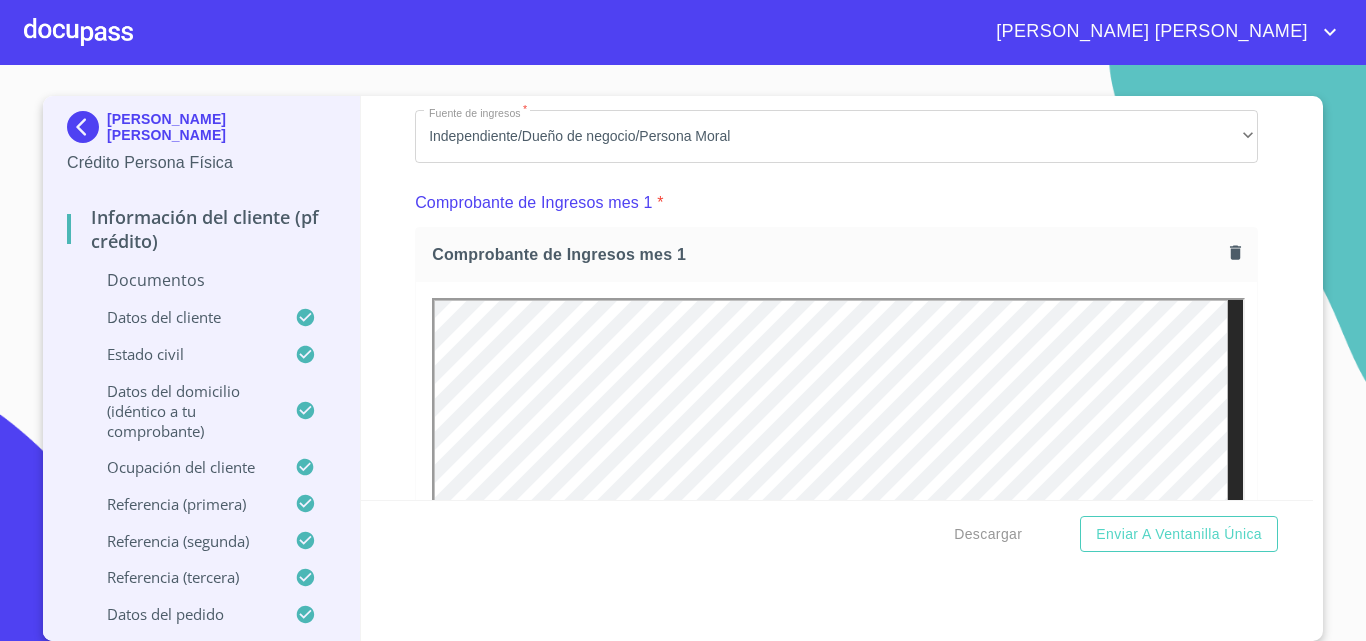 scroll, scrollTop: 0, scrollLeft: 0, axis: both 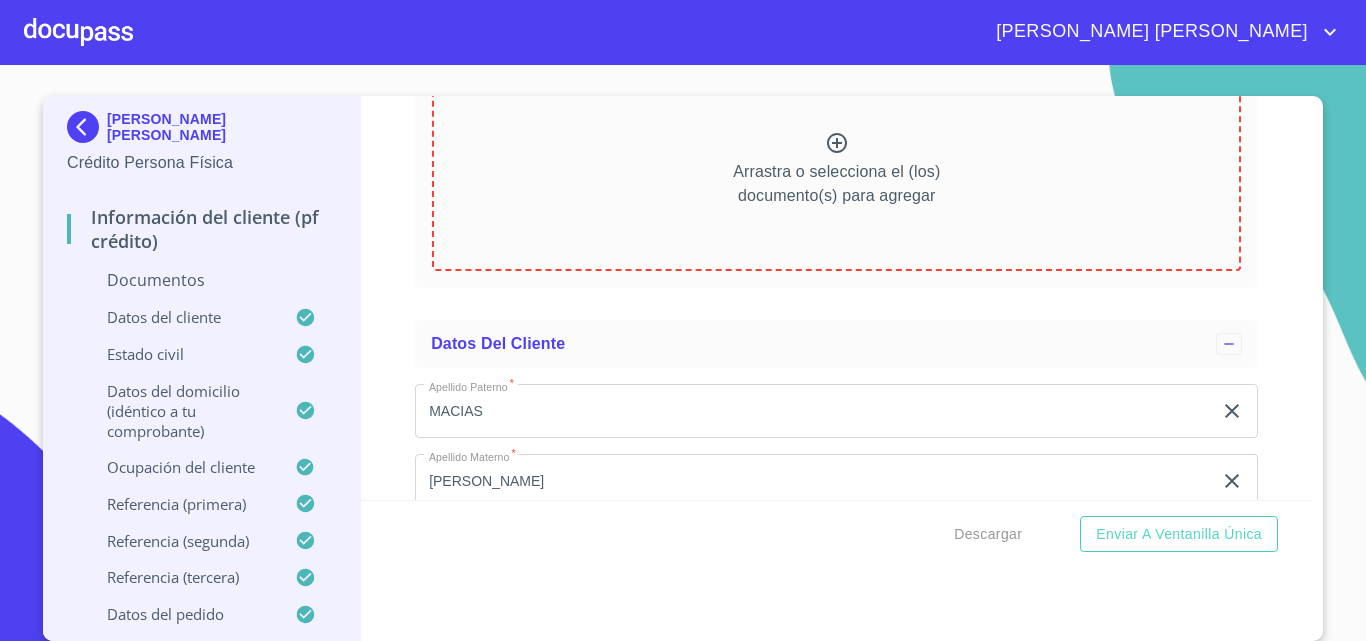 click 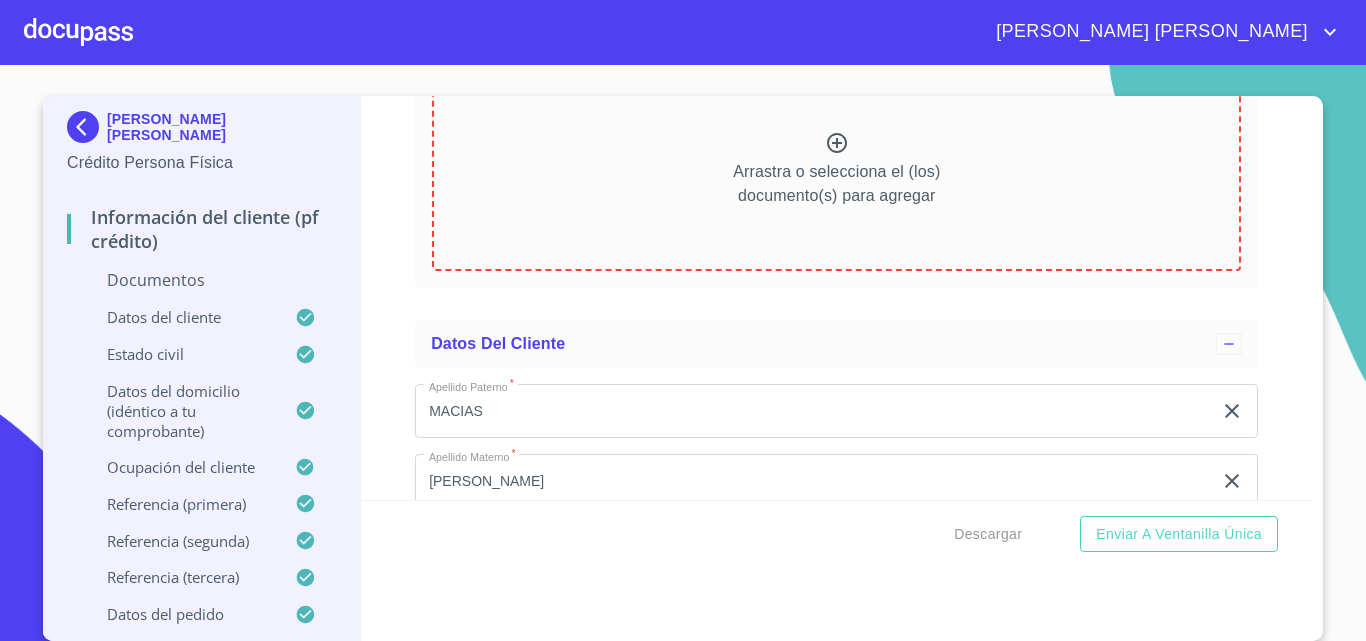 click 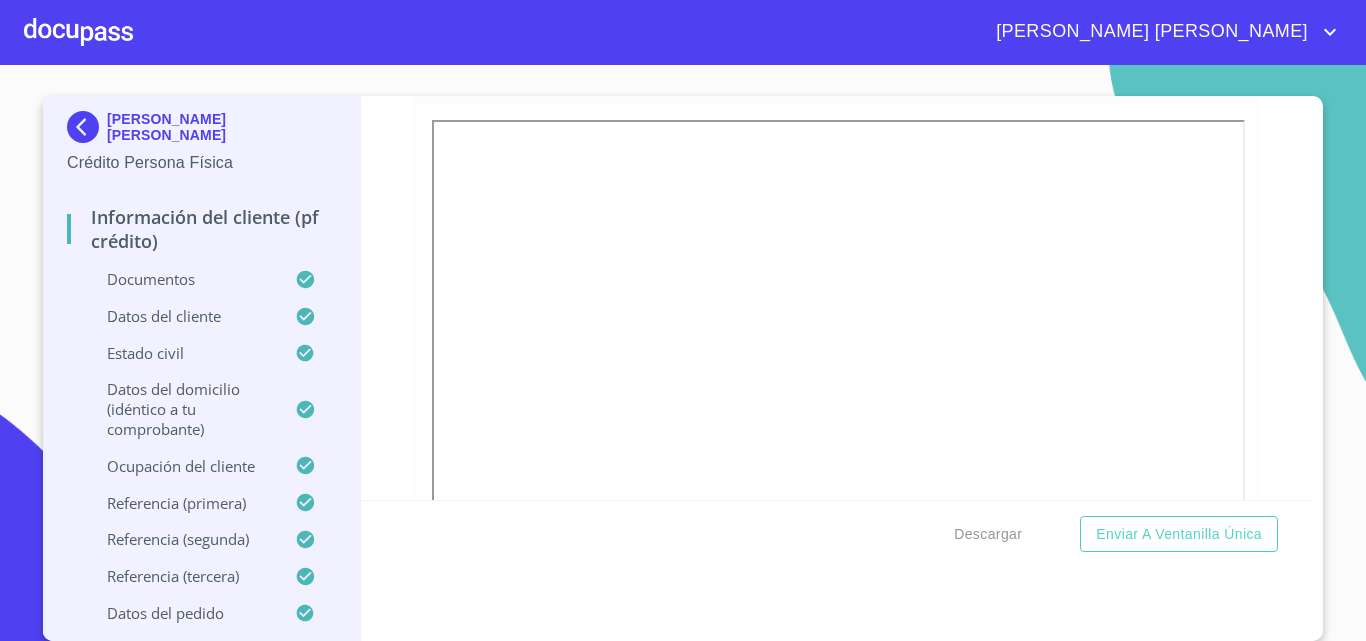 click on "[PERSON_NAME] [PERSON_NAME] Crédito Persona Física Información del cliente (PF crédito) Documentos Datos del cliente Estado Civil Datos del domicilio (idéntico a tu comprobante) Ocupación del Cliente Referencia (primera) Referencia (segunda) Referencia (tercera) Datos del pedido Credinissan (PF crédito) Asignación de Ventas Ventanilla única Información del cliente (PF crédito)   Documentos Documento de identificación   * INE ​ Identificación Oficial * Identificación Oficial Identificación Oficial Comprobante de Domicilio * Comprobante de Domicilio Comprobante de [PERSON_NAME] de ingresos   * Independiente/Dueño de negocio/Persona Moral ​ Comprobante de Ingresos mes 1 * Comprobante de Ingresos mes 1 Comprobante de Ingresos mes 1 Comprobante de Ingresos mes 2 * Comprobante de Ingresos mes 2 Comprobante de Ingresos mes 2 Comprobante de Ingresos mes 3 * Comprobante de Ingresos mes 3 Comprobante de Ingresos mes 3 CURP * CURP [PERSON_NAME] de situación fiscal Datos del cliente" at bounding box center (683, 353) 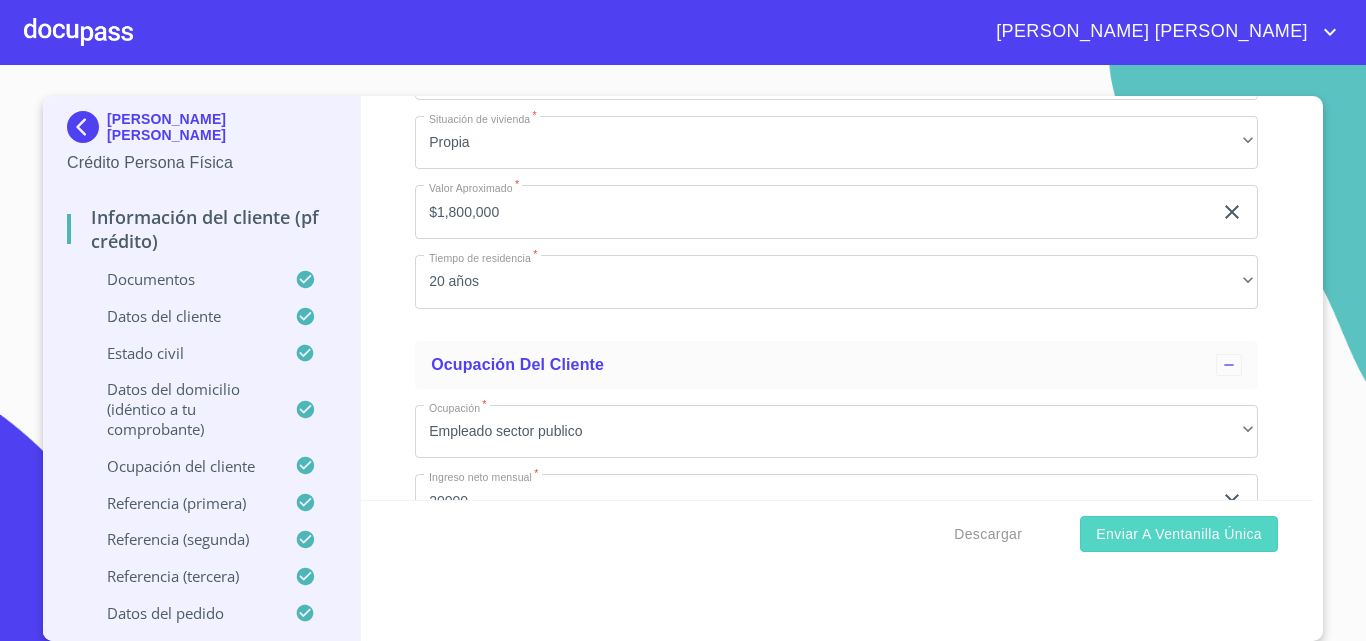 scroll, scrollTop: 8600, scrollLeft: 0, axis: vertical 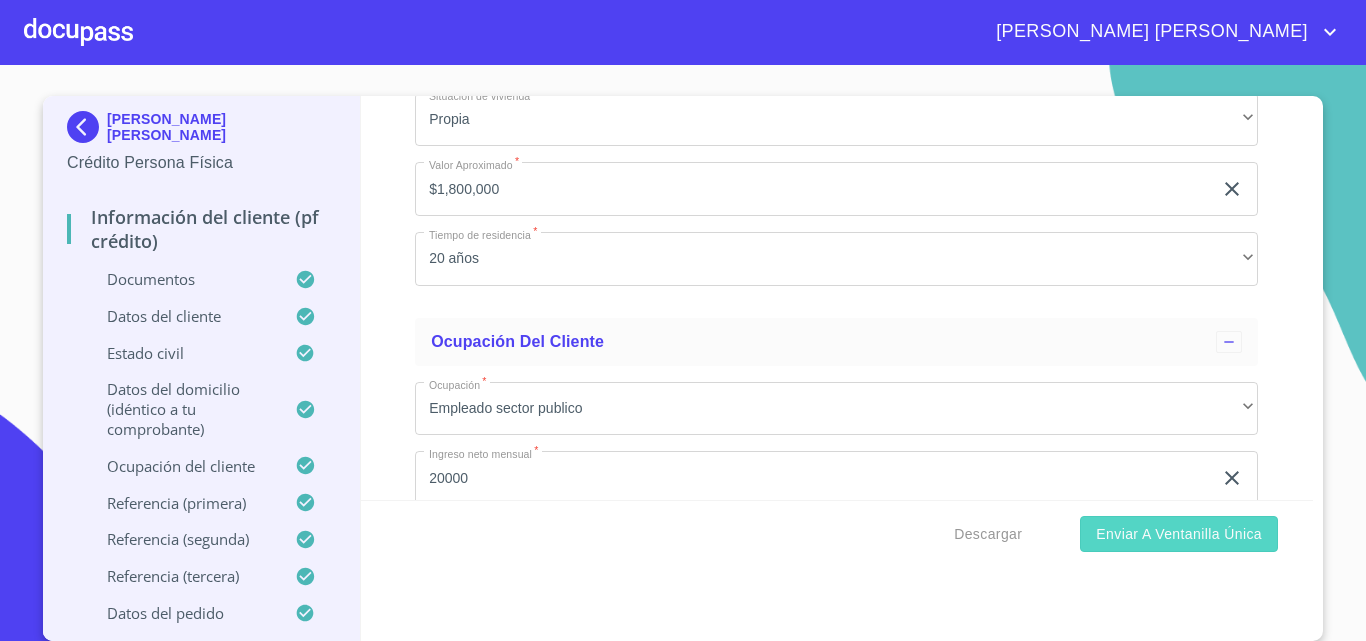 click on "Enviar a Ventanilla única" at bounding box center (1179, 534) 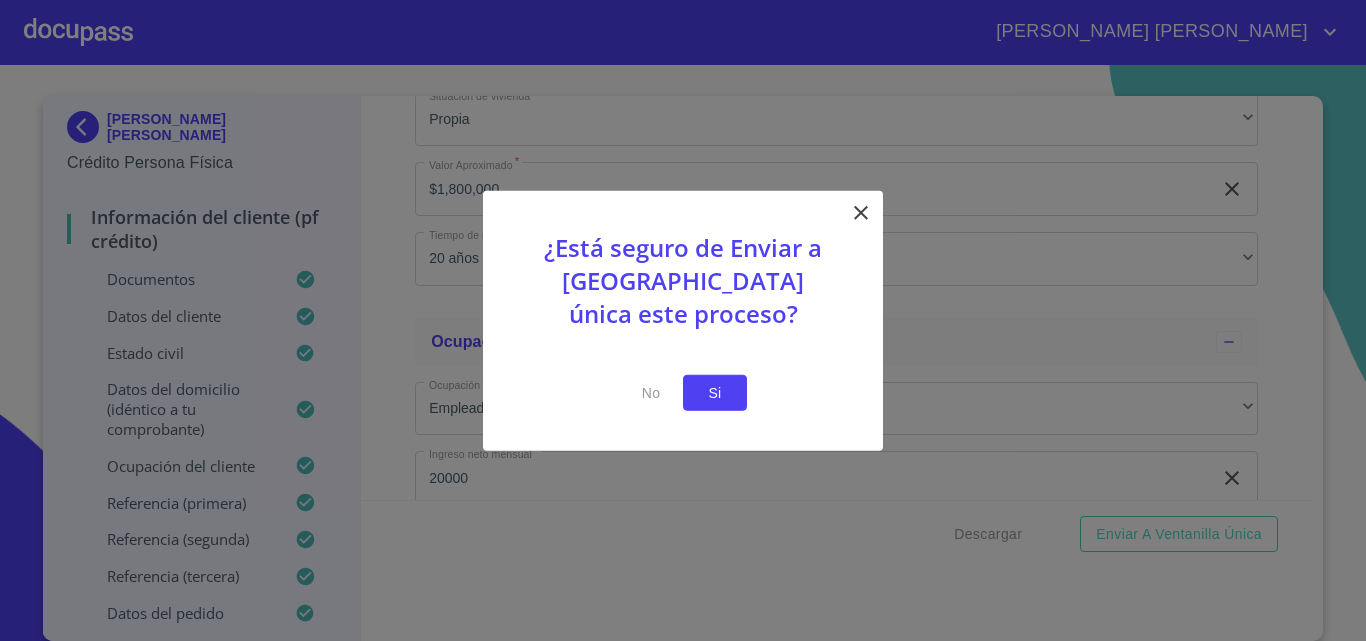 click on "Si" at bounding box center (715, 392) 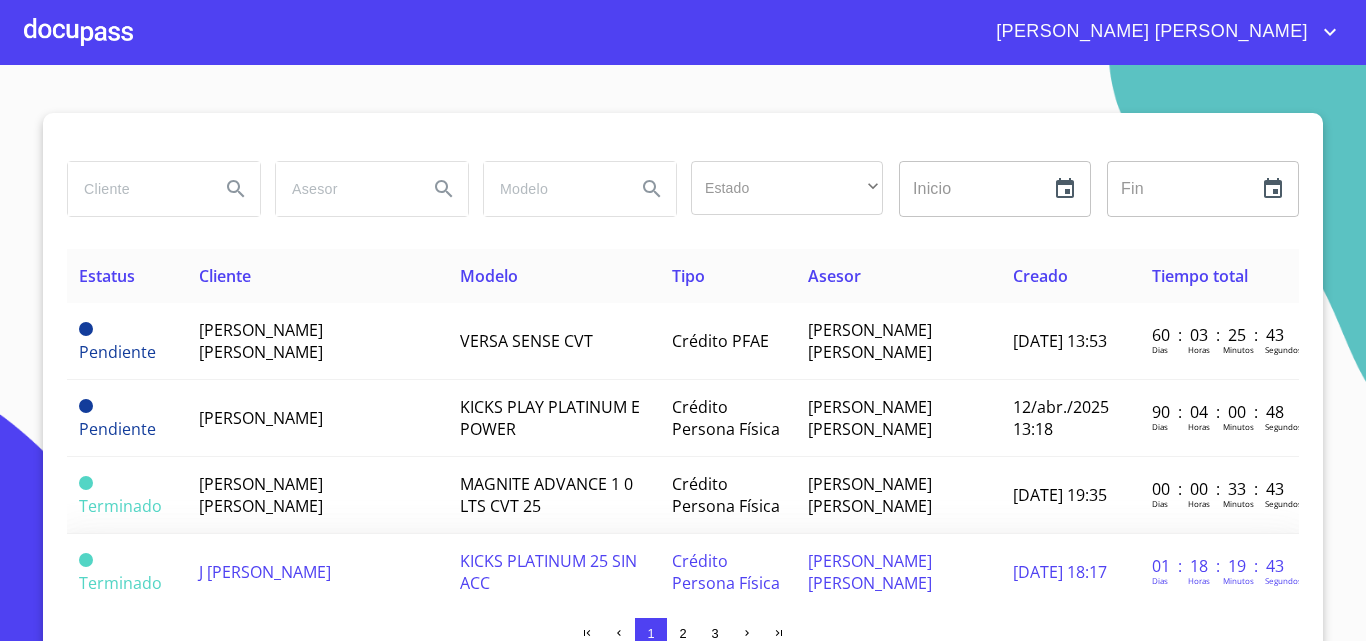 click on "J [PERSON_NAME]" at bounding box center [317, 572] 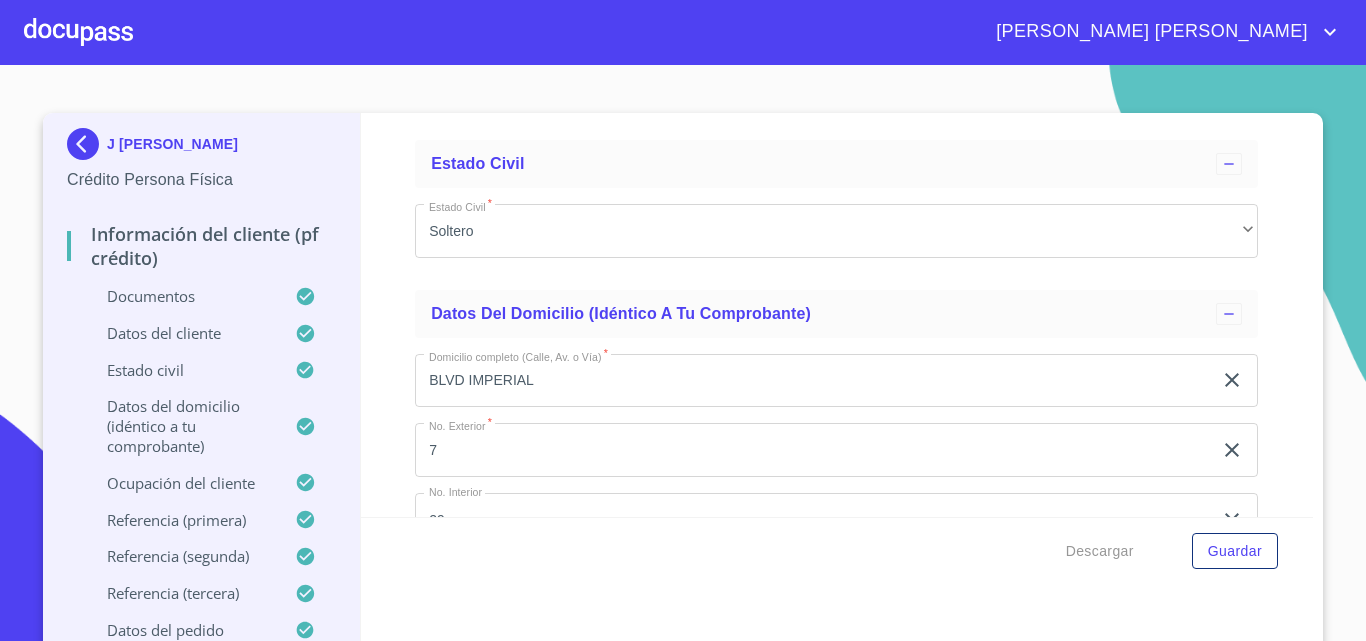scroll, scrollTop: 5900, scrollLeft: 0, axis: vertical 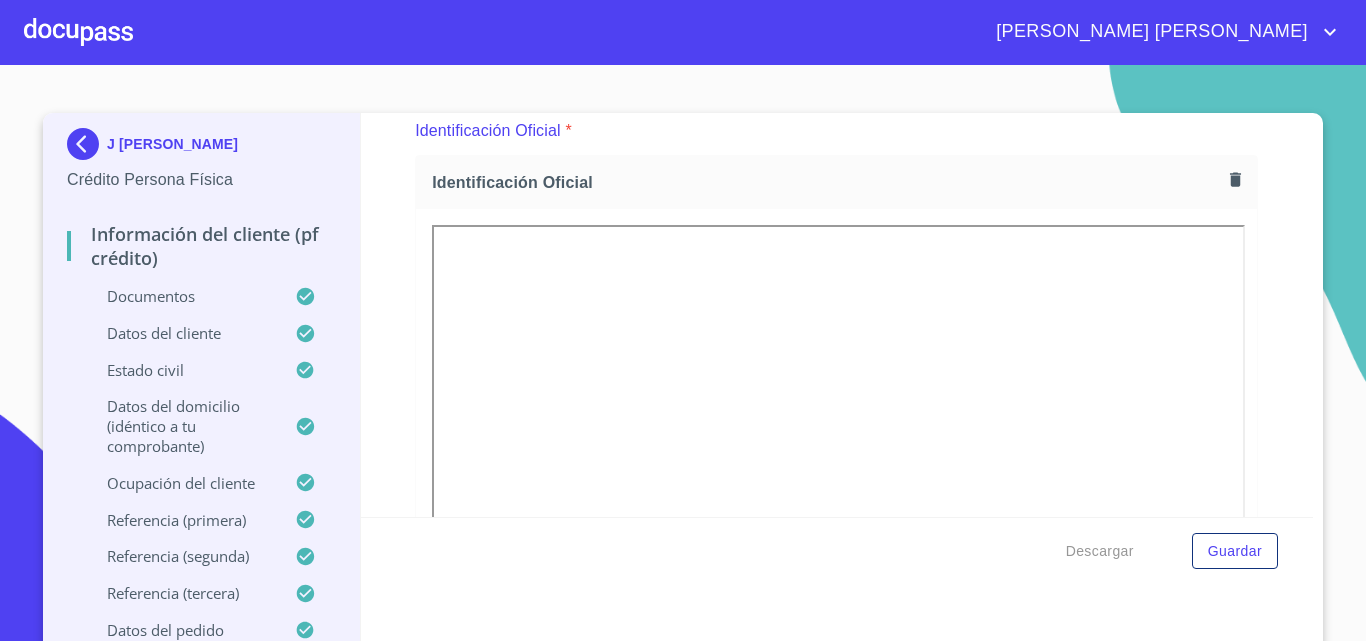 click at bounding box center (78, 32) 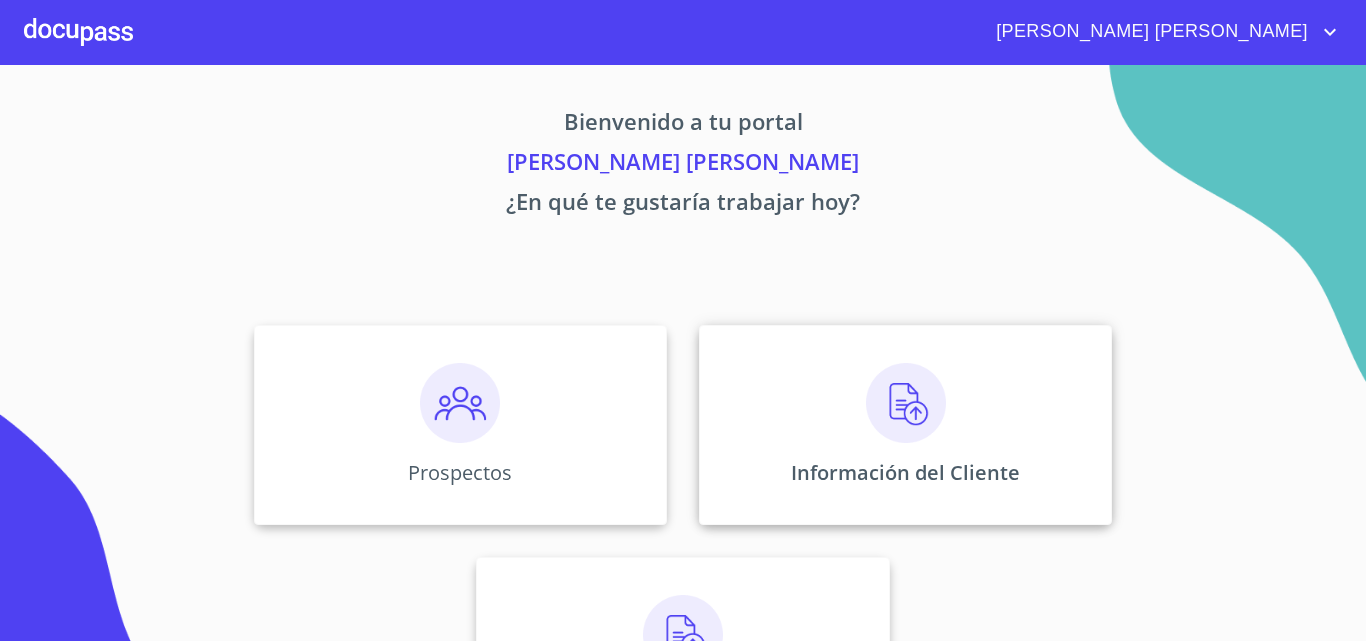 click on "Información del Cliente" at bounding box center (905, 425) 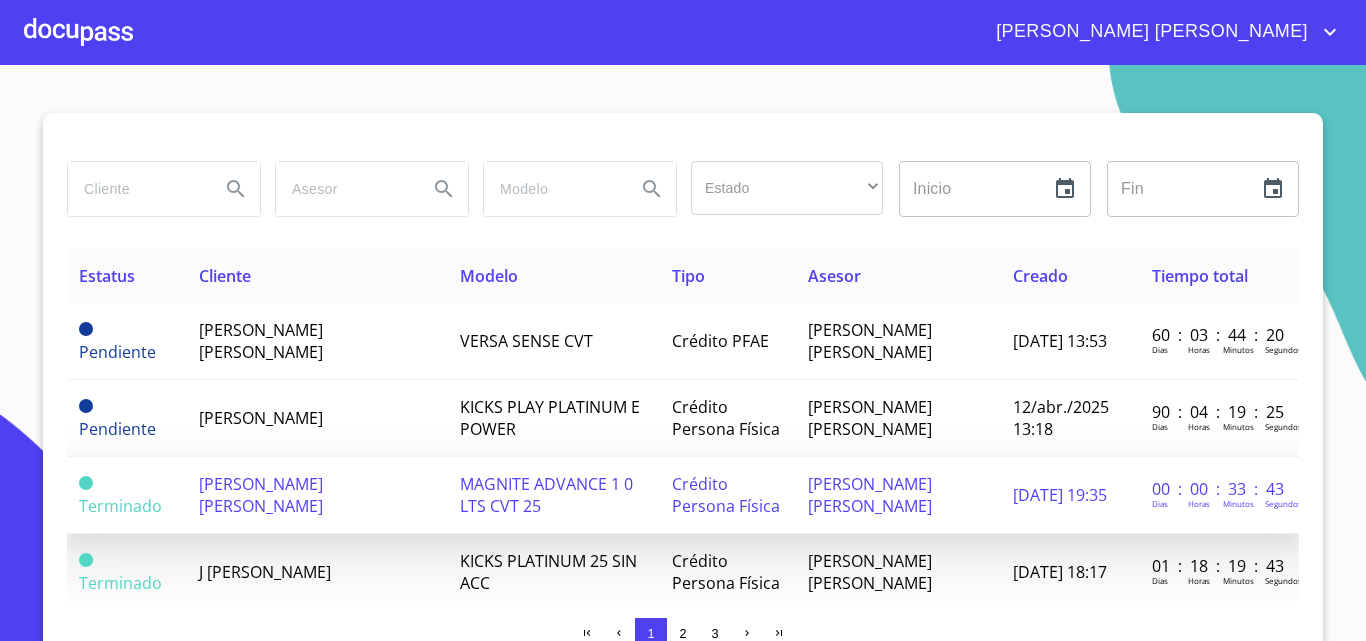 scroll, scrollTop: 200, scrollLeft: 0, axis: vertical 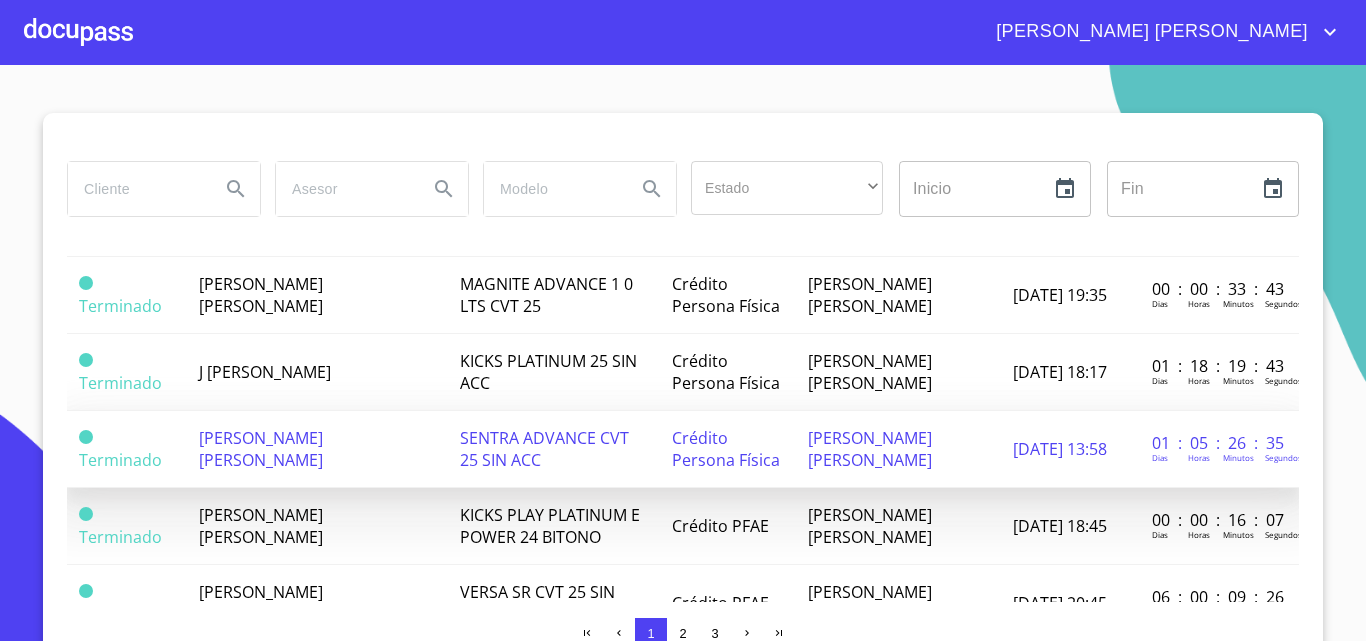 click on "[PERSON_NAME] [PERSON_NAME]" at bounding box center (261, 449) 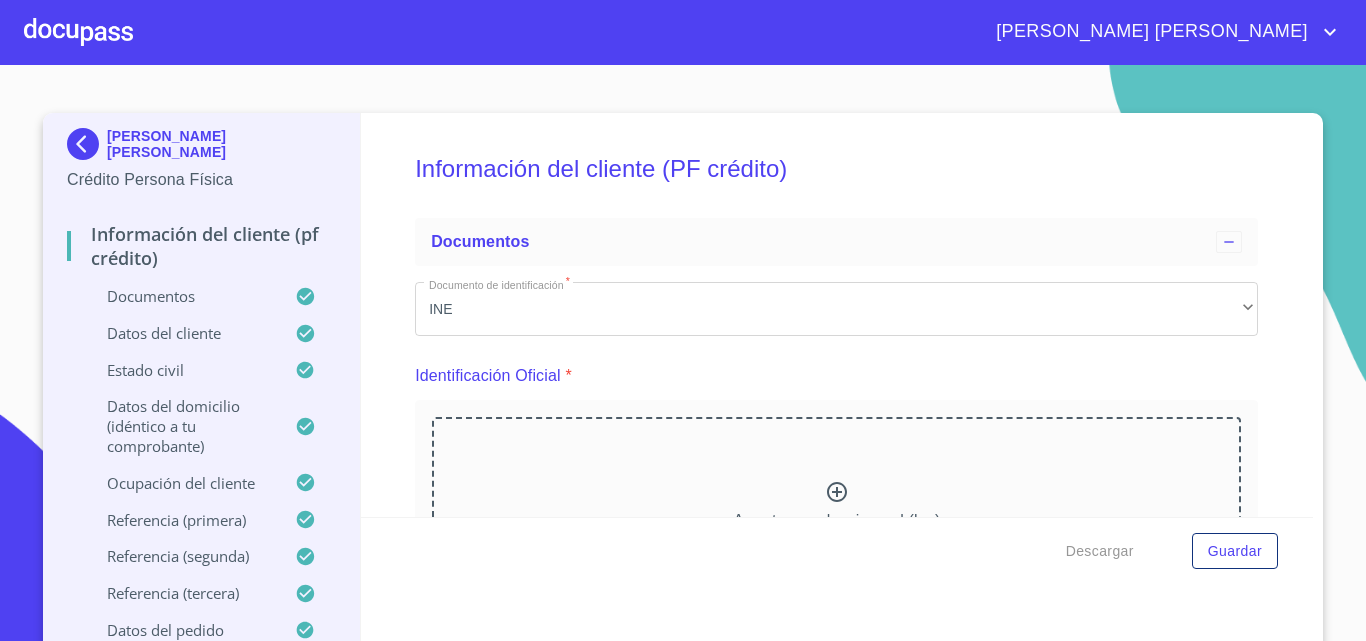 scroll, scrollTop: 200, scrollLeft: 0, axis: vertical 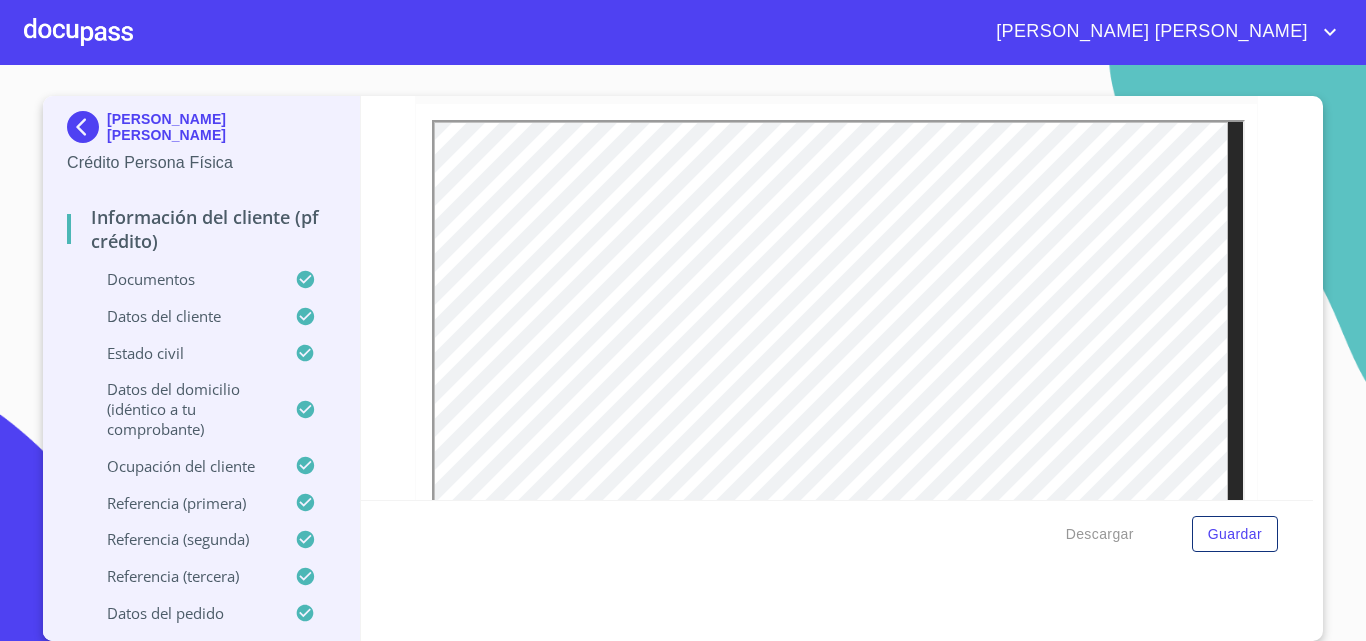 click at bounding box center (87, 127) 